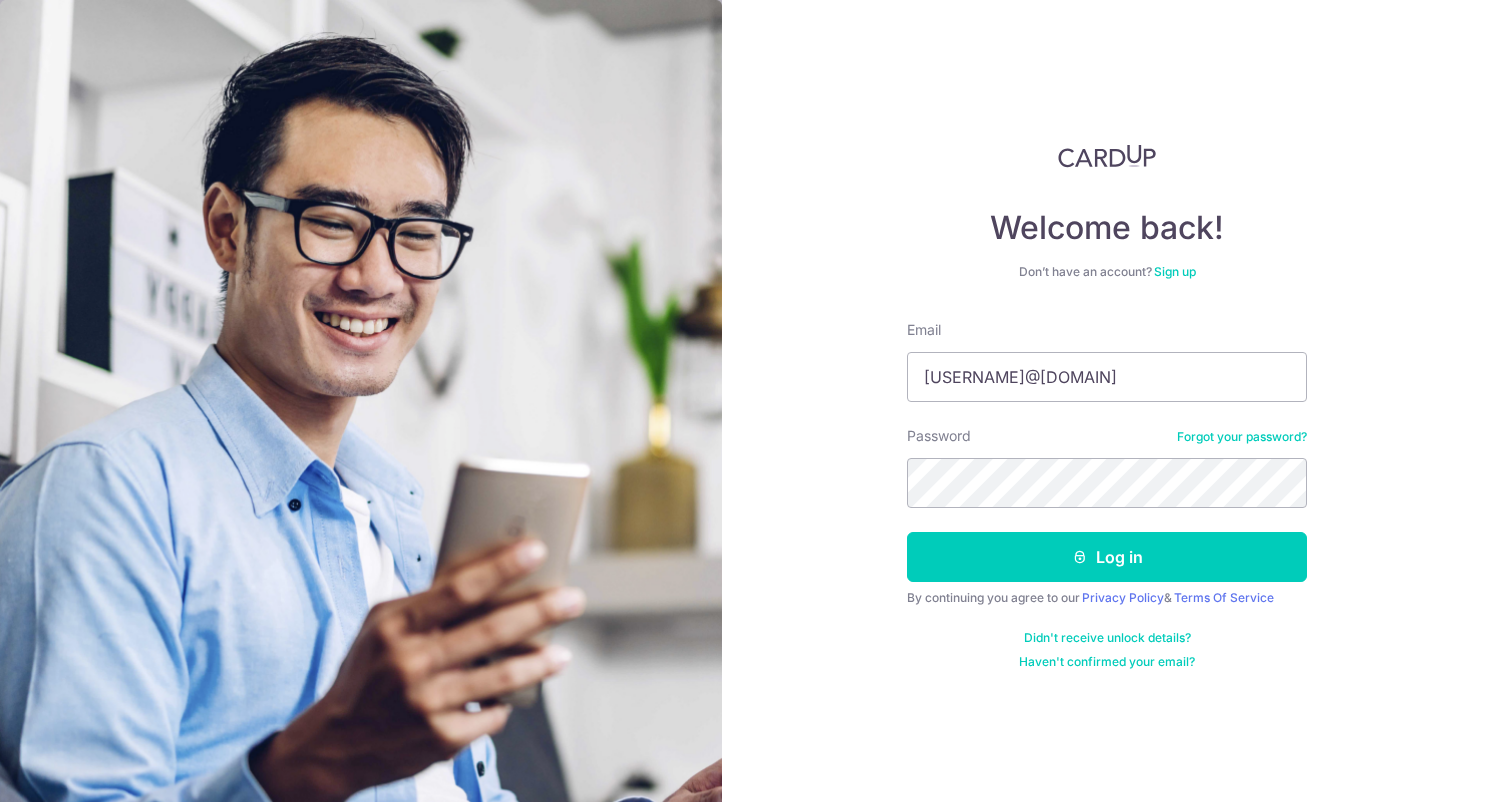 click at bounding box center [1080, 557] 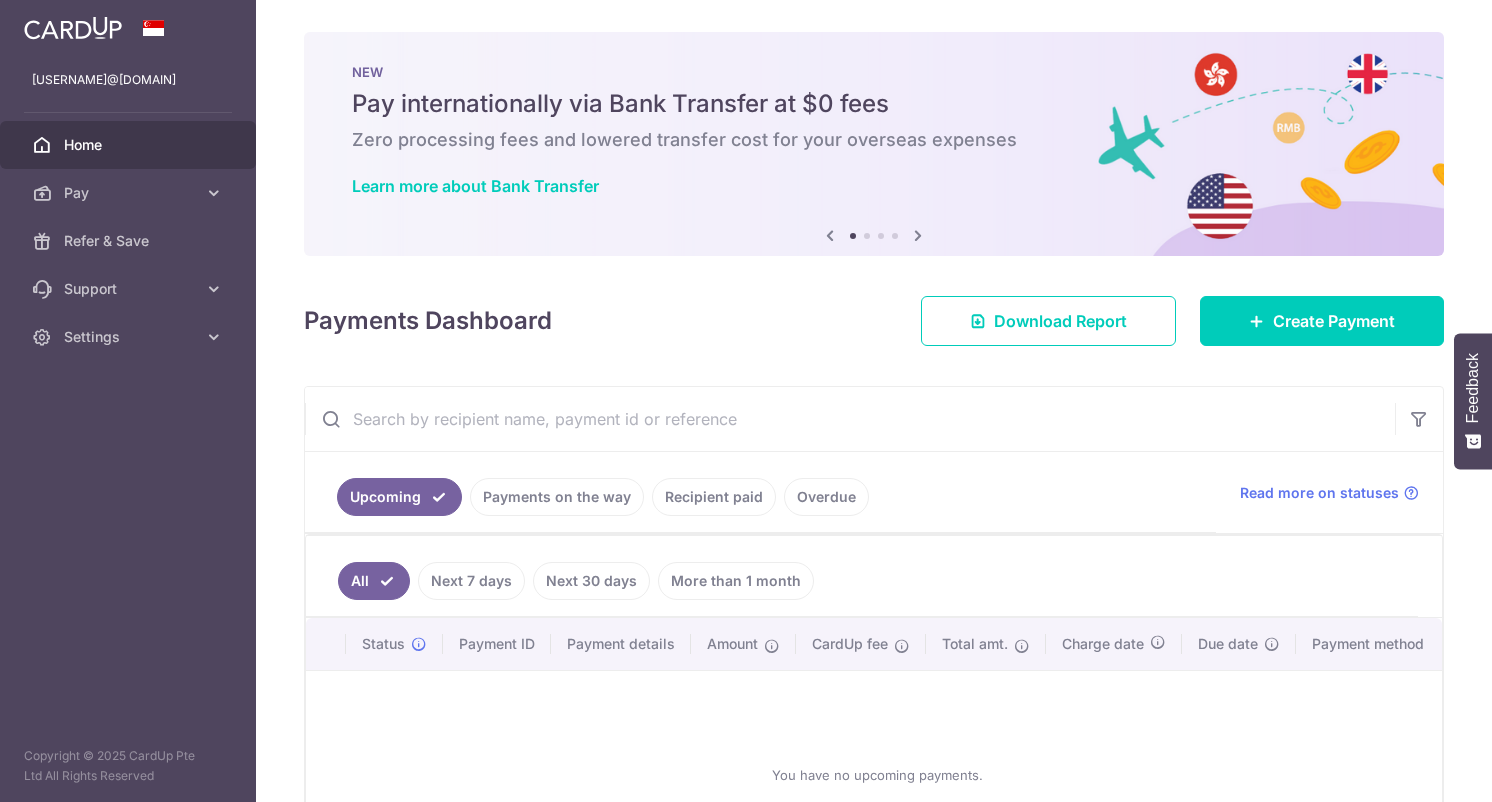 scroll, scrollTop: 0, scrollLeft: 0, axis: both 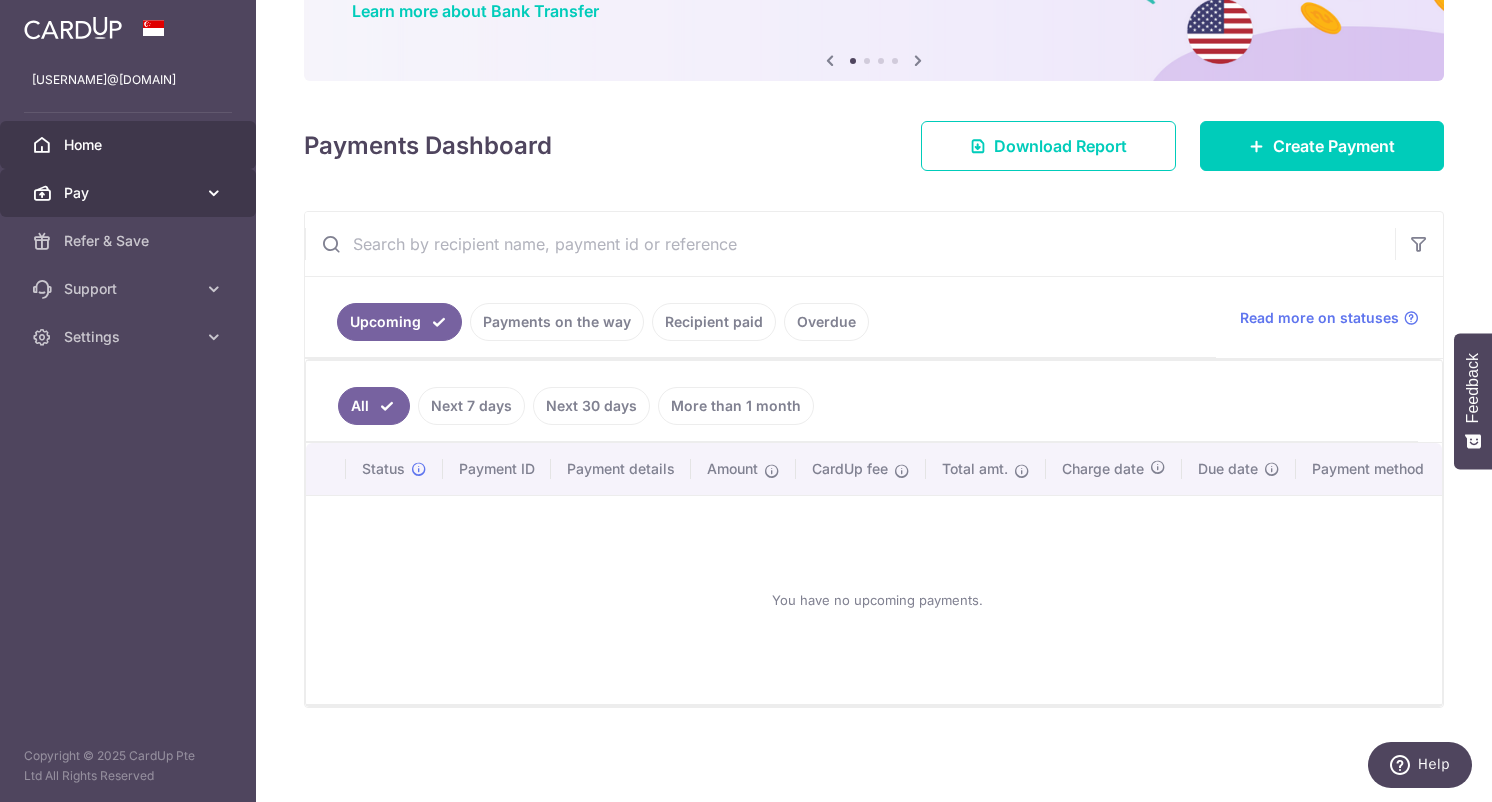 click on "Pay" at bounding box center [130, 193] 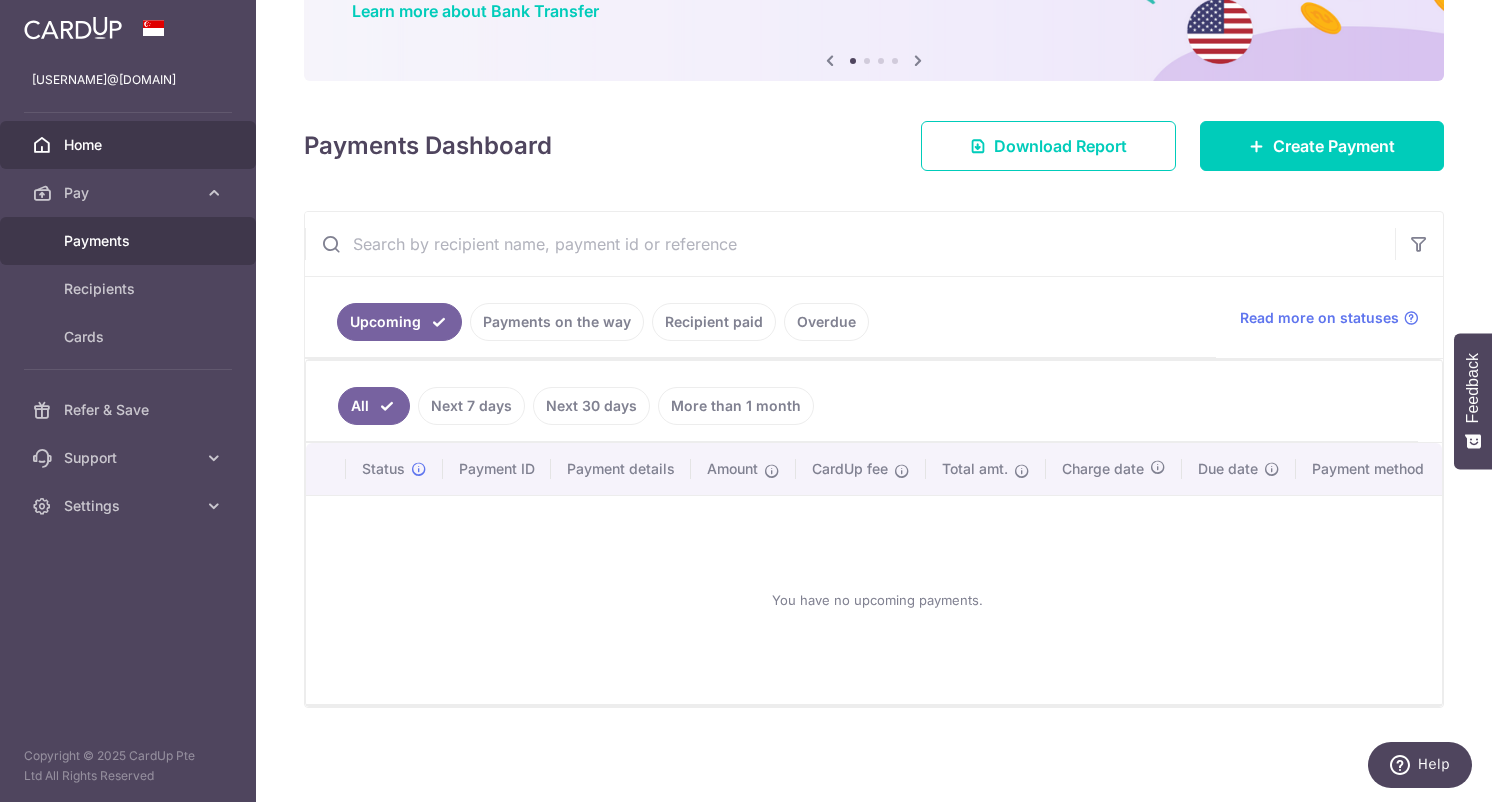 click on "Payments" at bounding box center [130, 241] 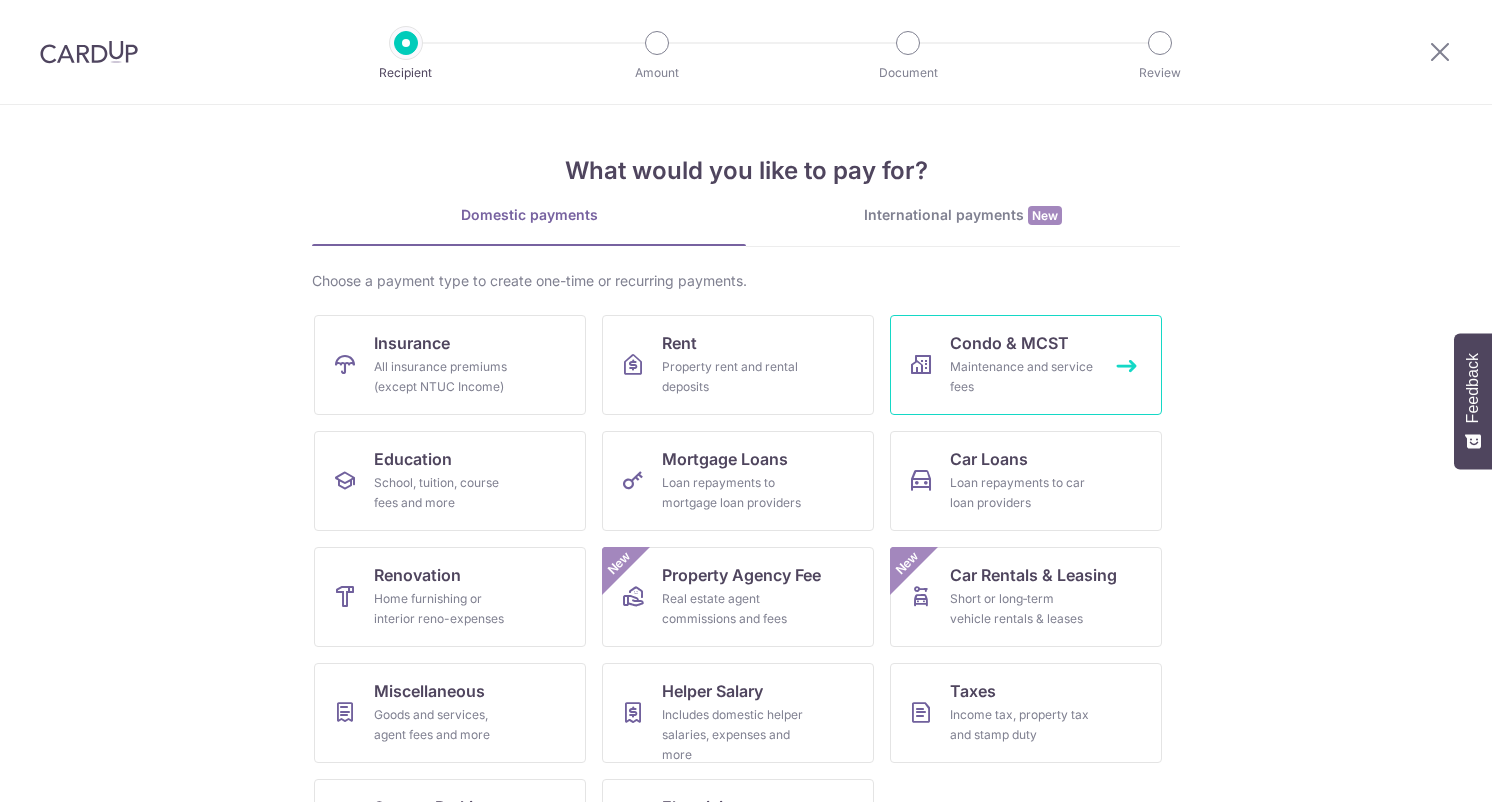scroll, scrollTop: 0, scrollLeft: 0, axis: both 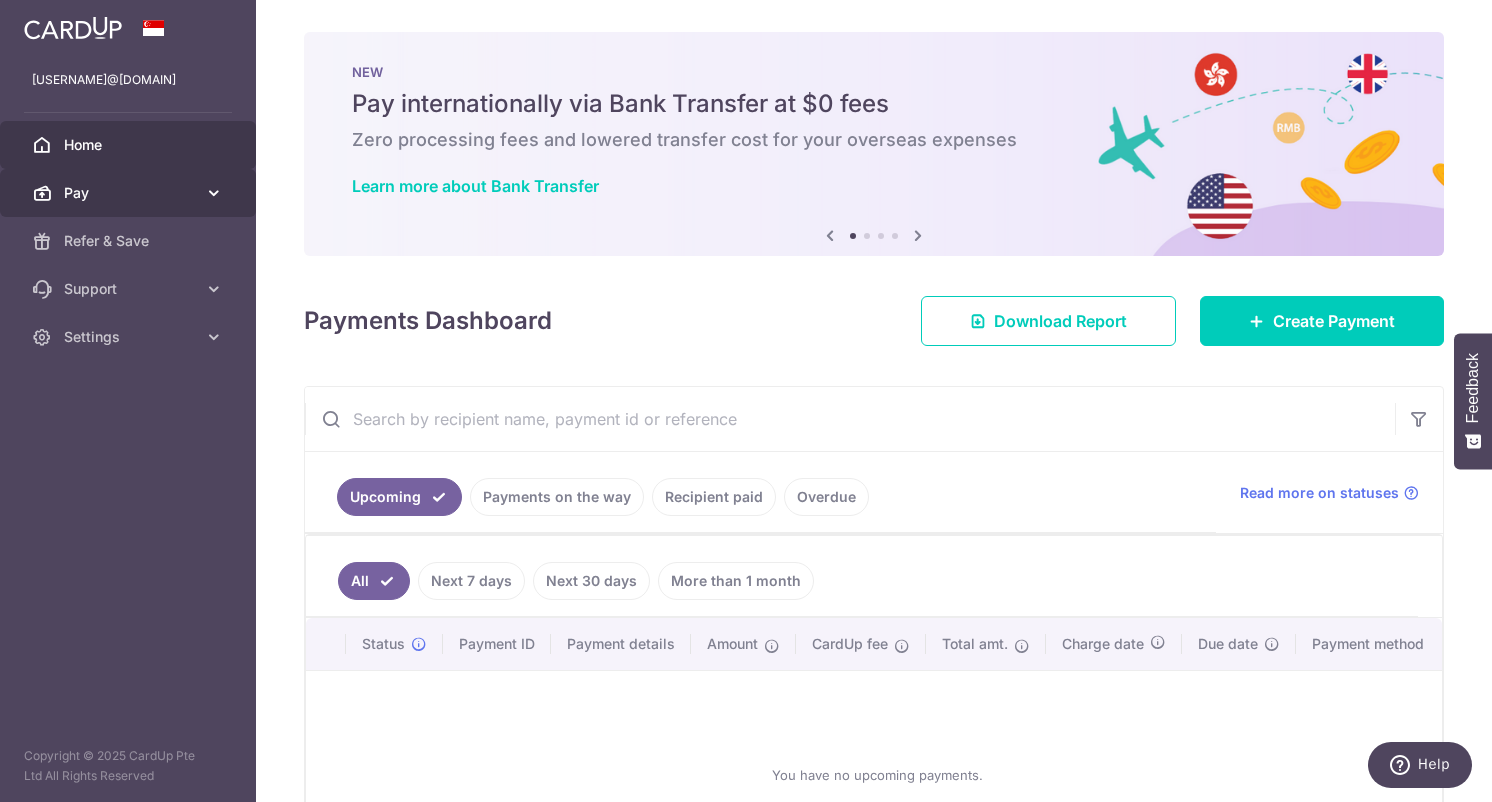 click at bounding box center [214, 193] 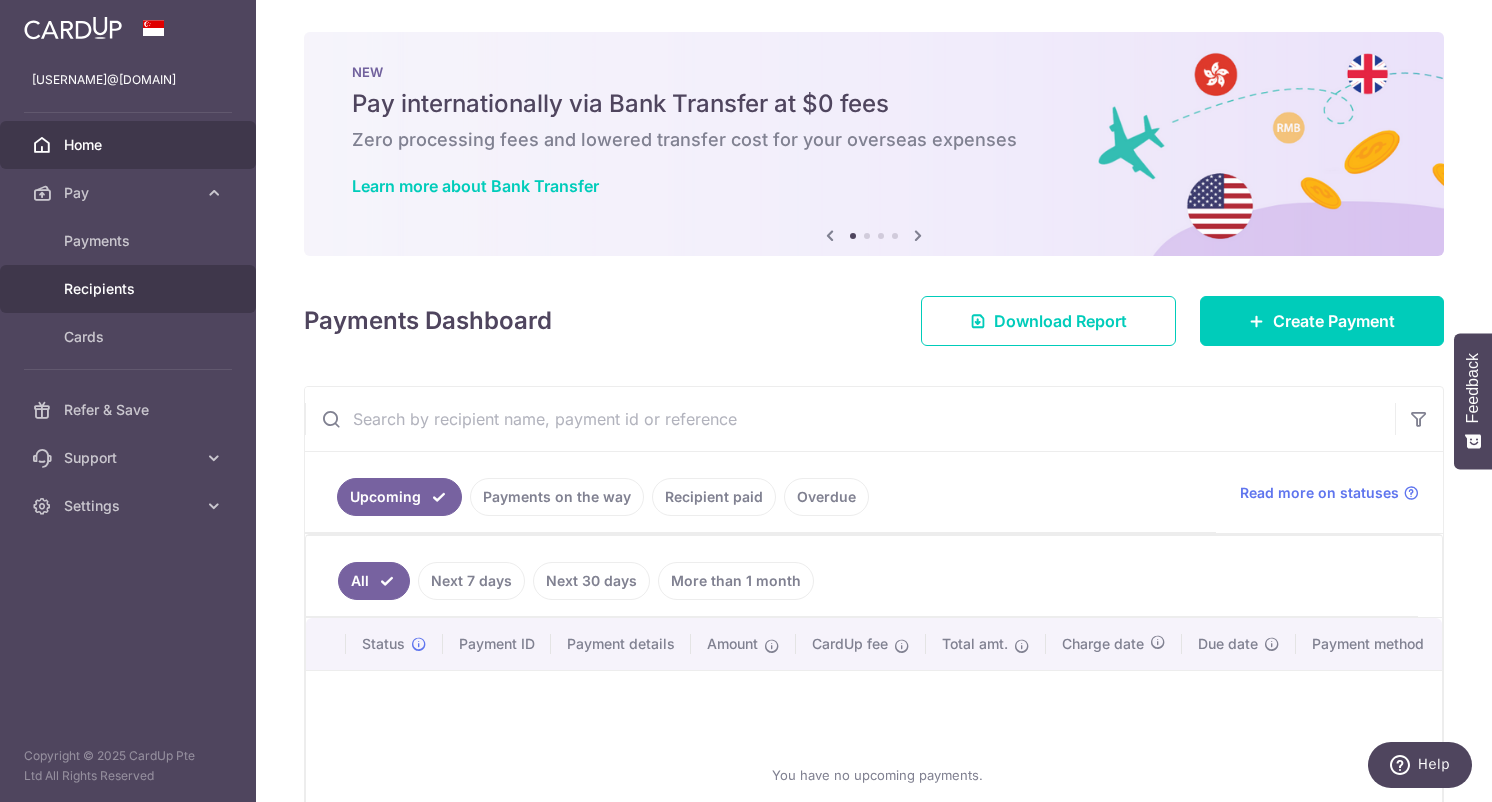 click on "Recipients" at bounding box center (128, 289) 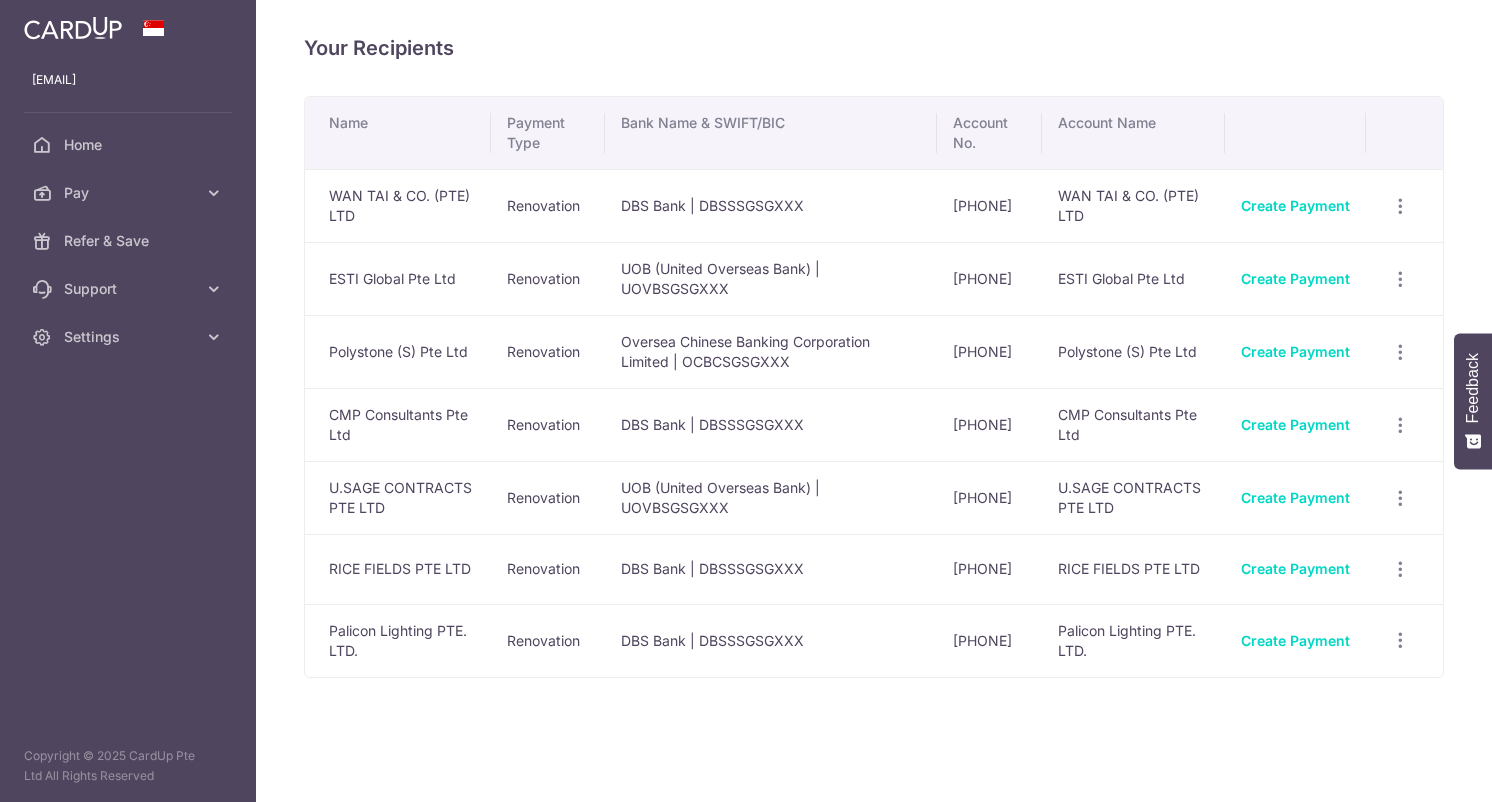 scroll, scrollTop: 0, scrollLeft: 0, axis: both 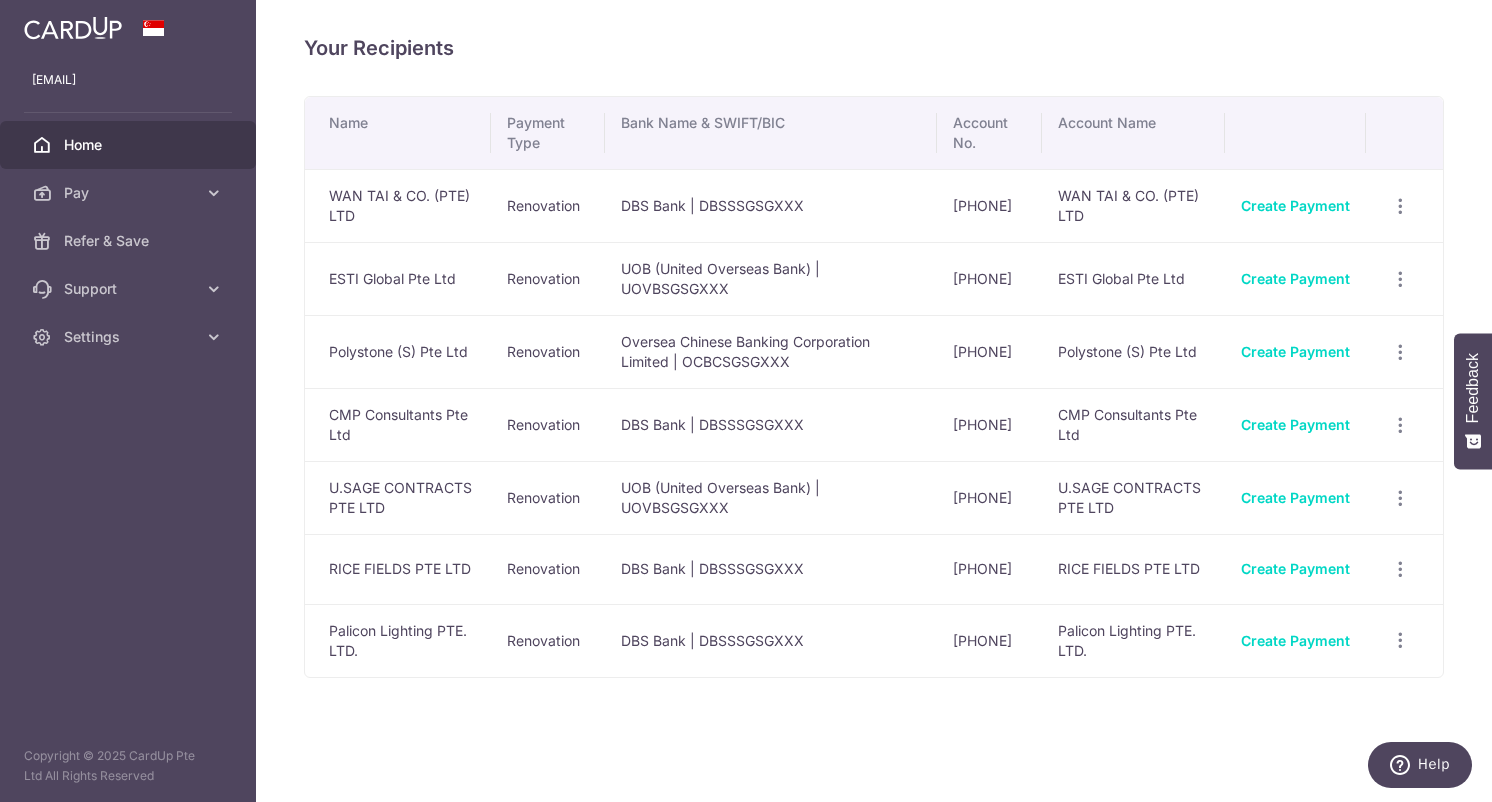 click on "Home" at bounding box center [130, 145] 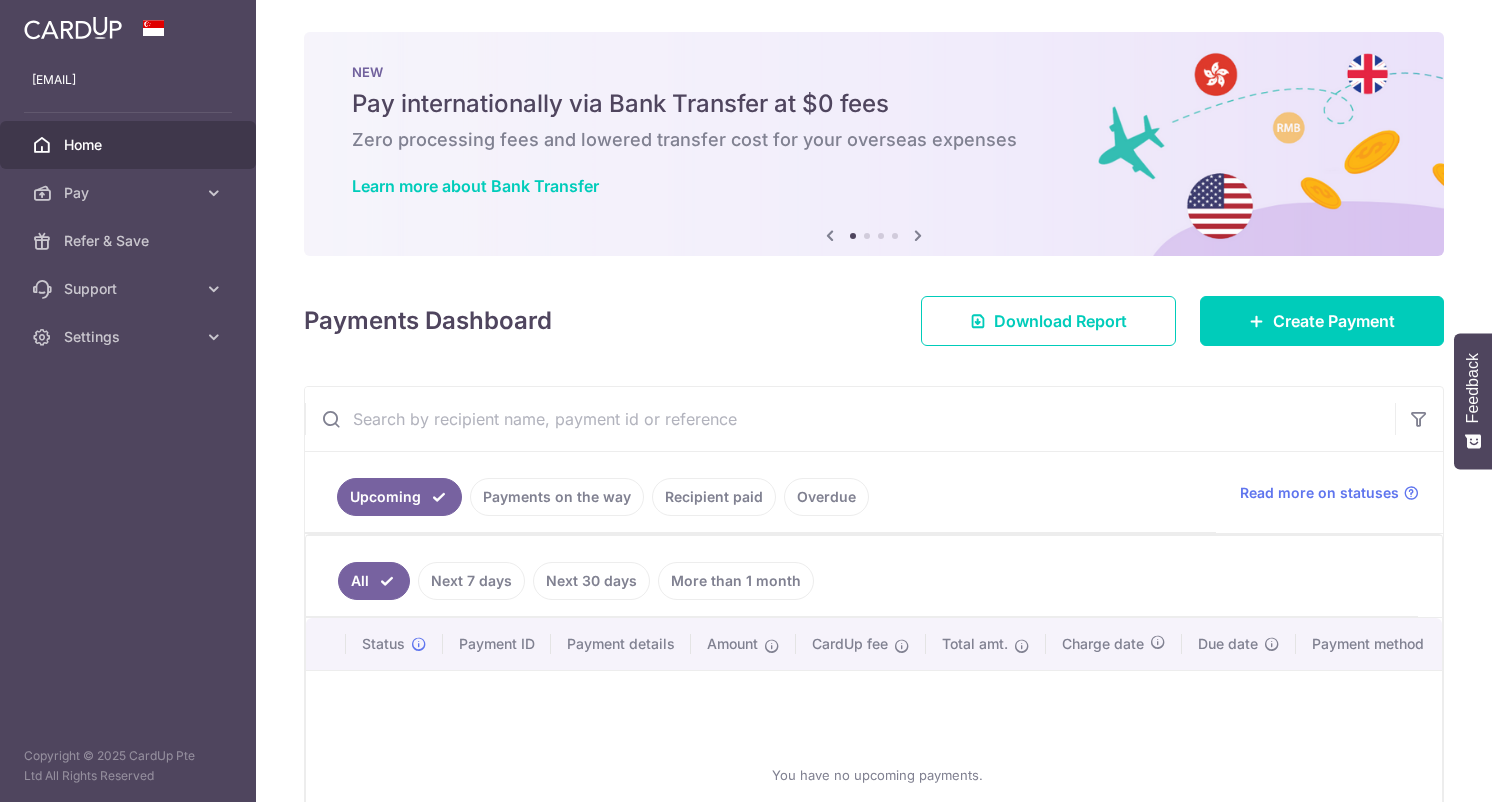 scroll, scrollTop: 0, scrollLeft: 0, axis: both 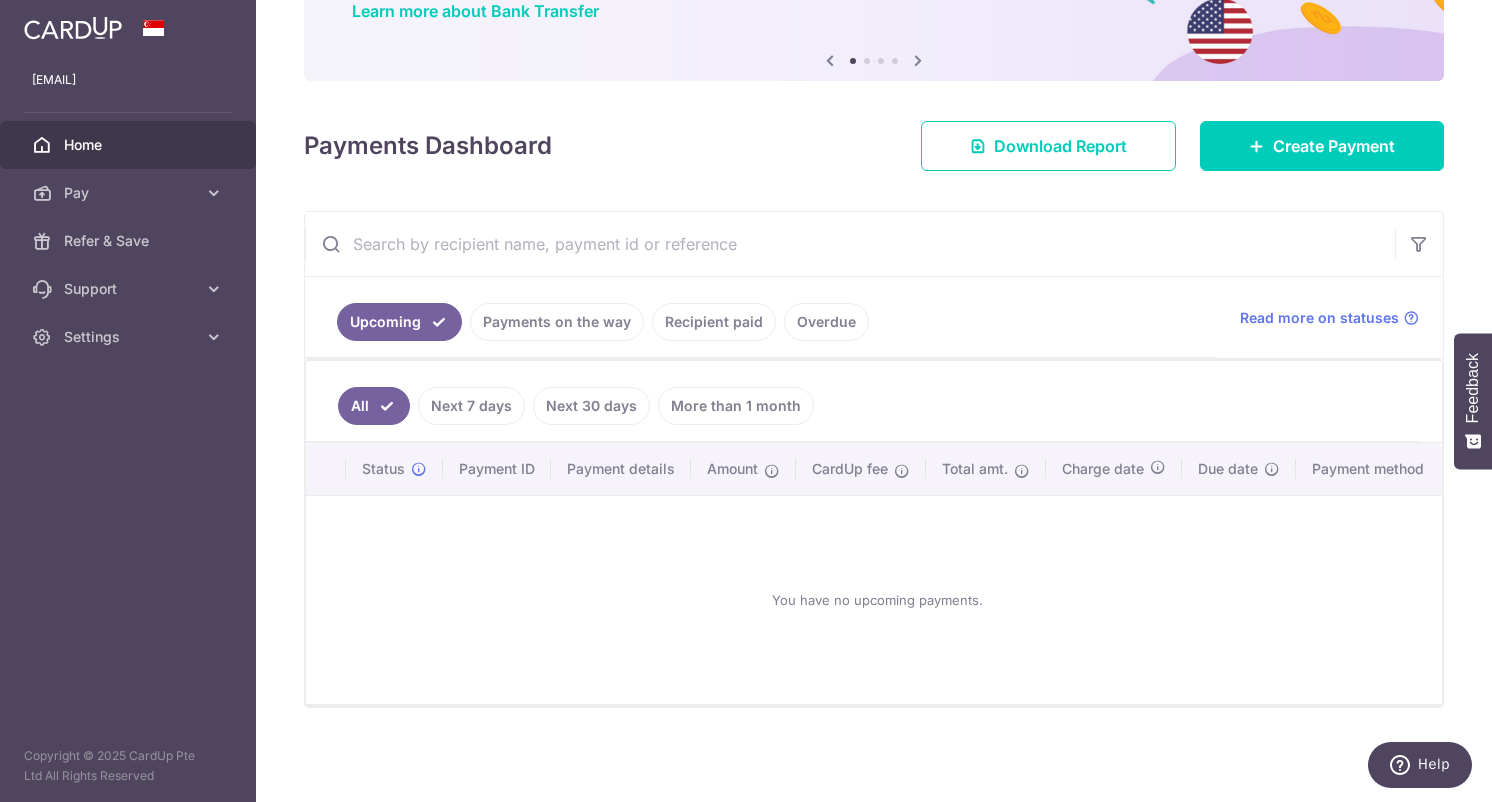 click on "Payments on the way" at bounding box center (557, 322) 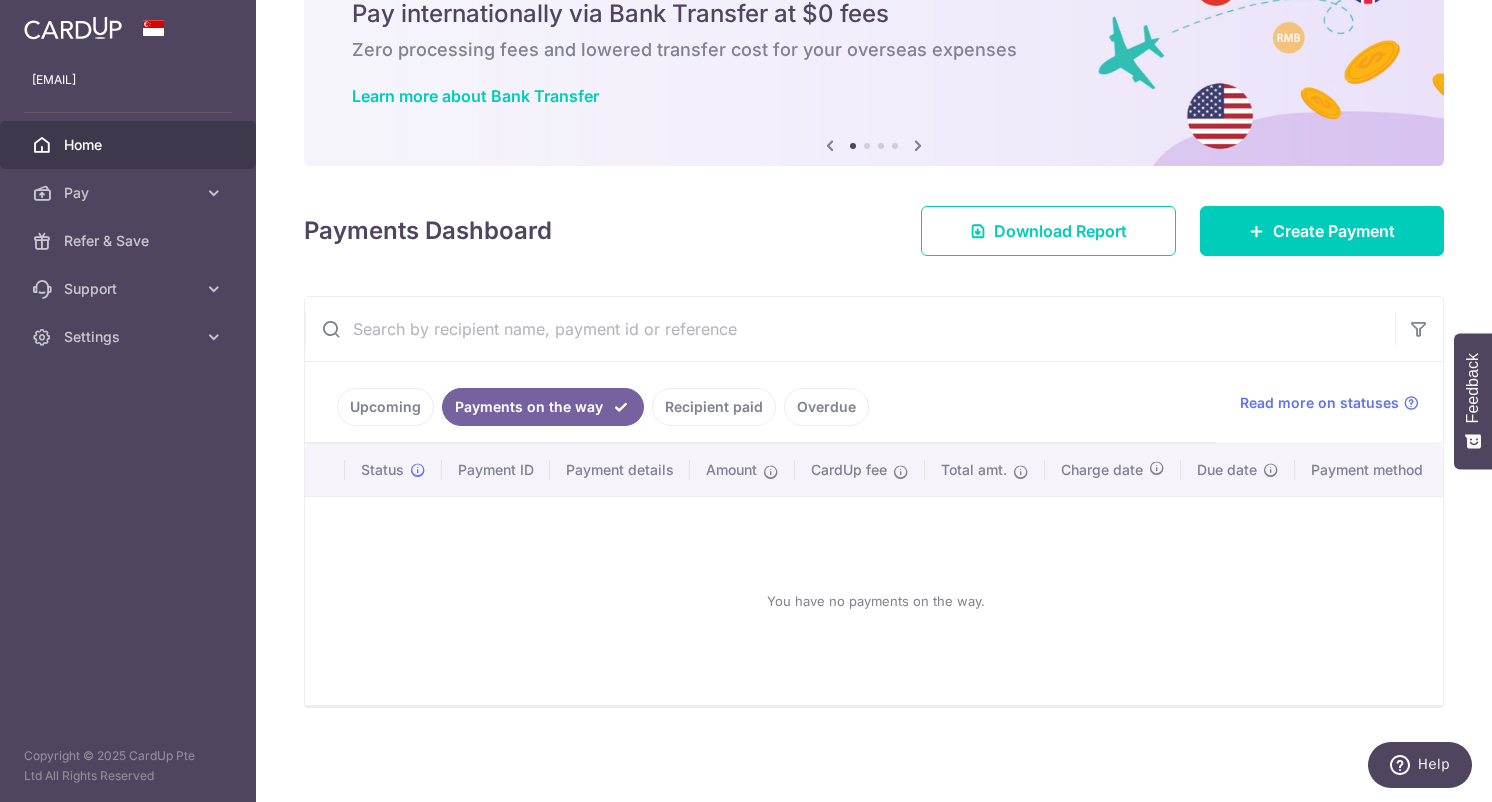 click on "Recipient paid" at bounding box center [714, 407] 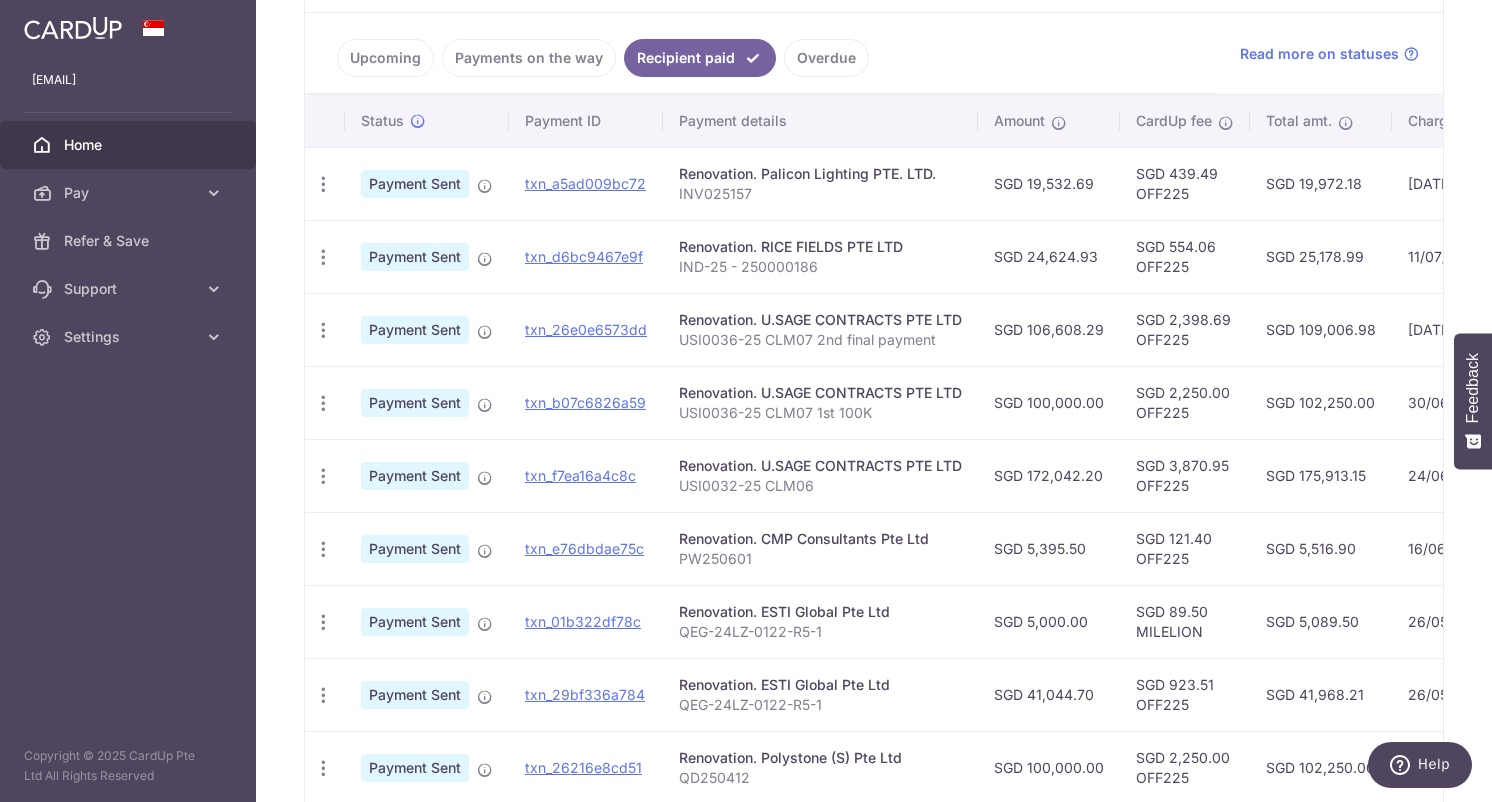 scroll, scrollTop: 441, scrollLeft: 0, axis: vertical 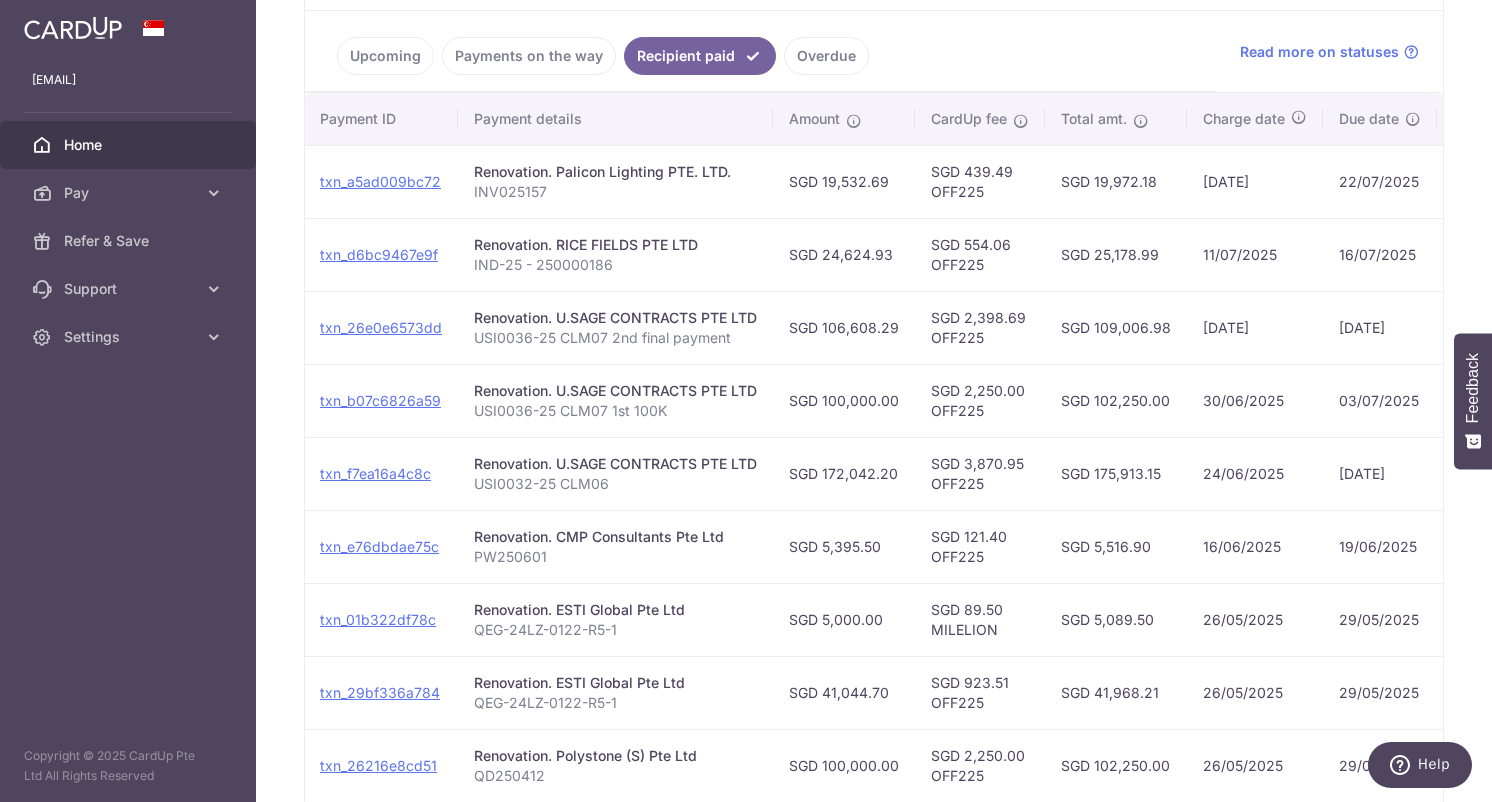 drag, startPoint x: 1161, startPoint y: 473, endPoint x: 1098, endPoint y: 475, distance: 63.03174 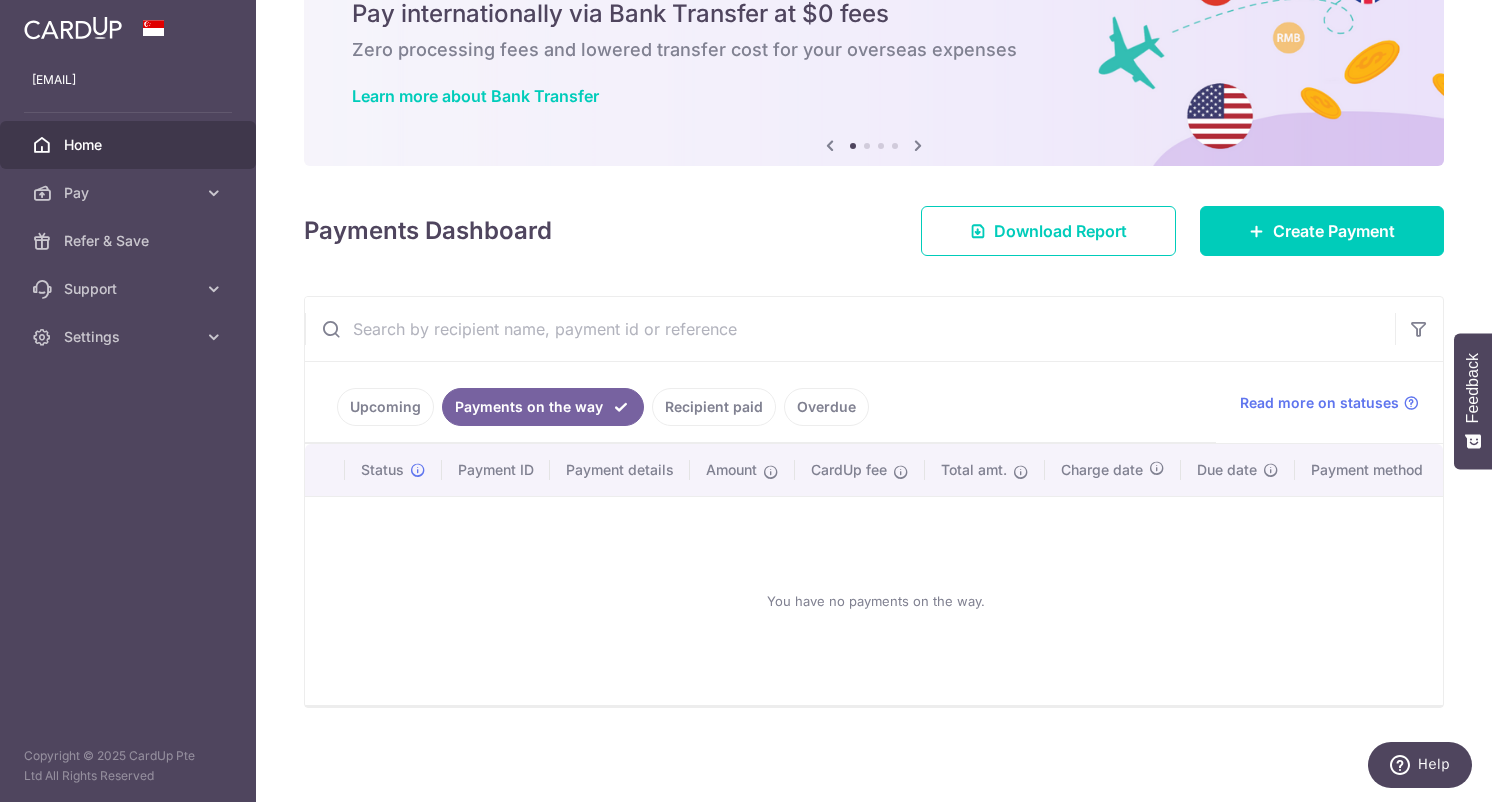 click on "Recipient paid" at bounding box center [714, 407] 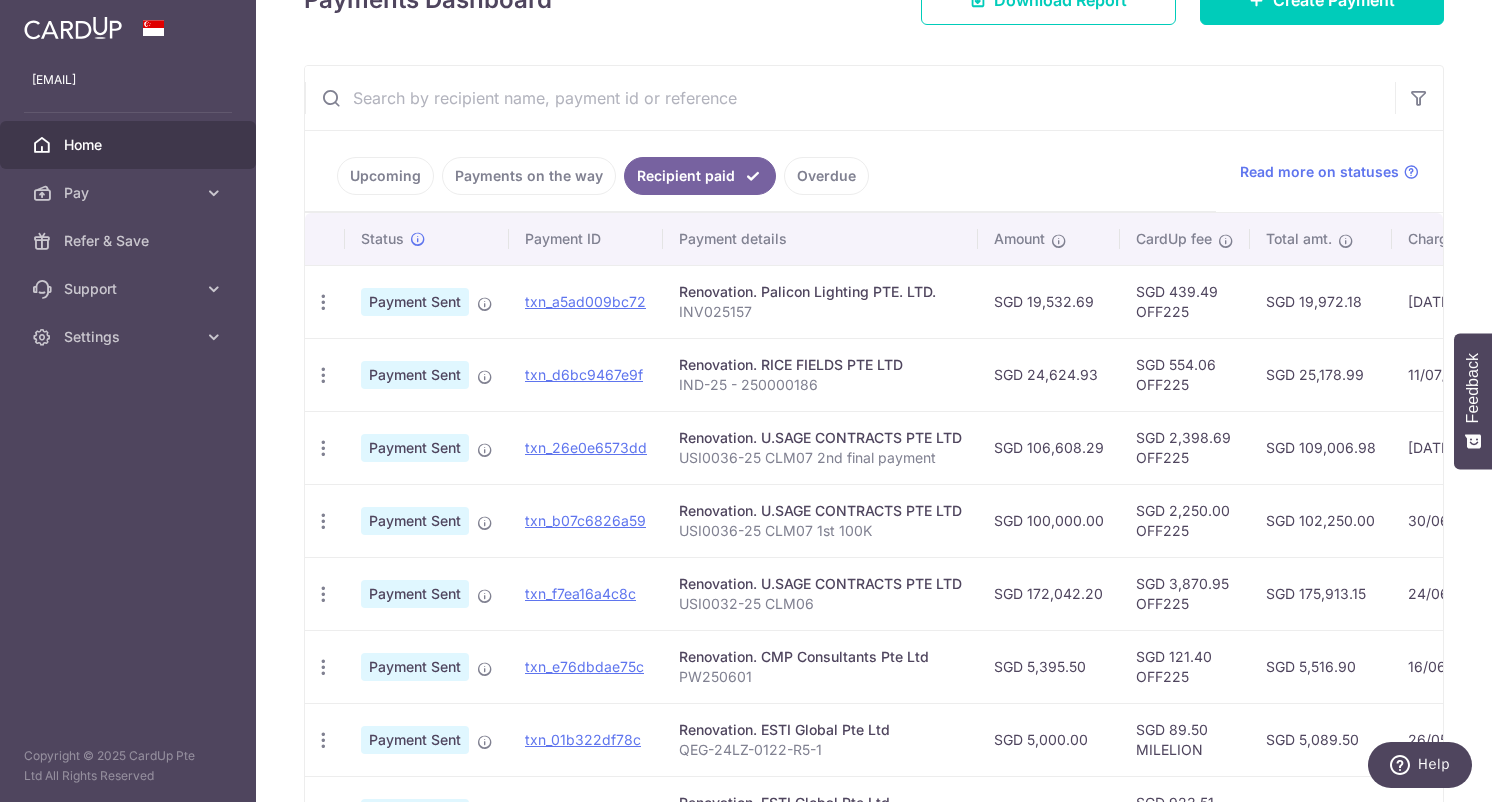 scroll, scrollTop: 549, scrollLeft: 0, axis: vertical 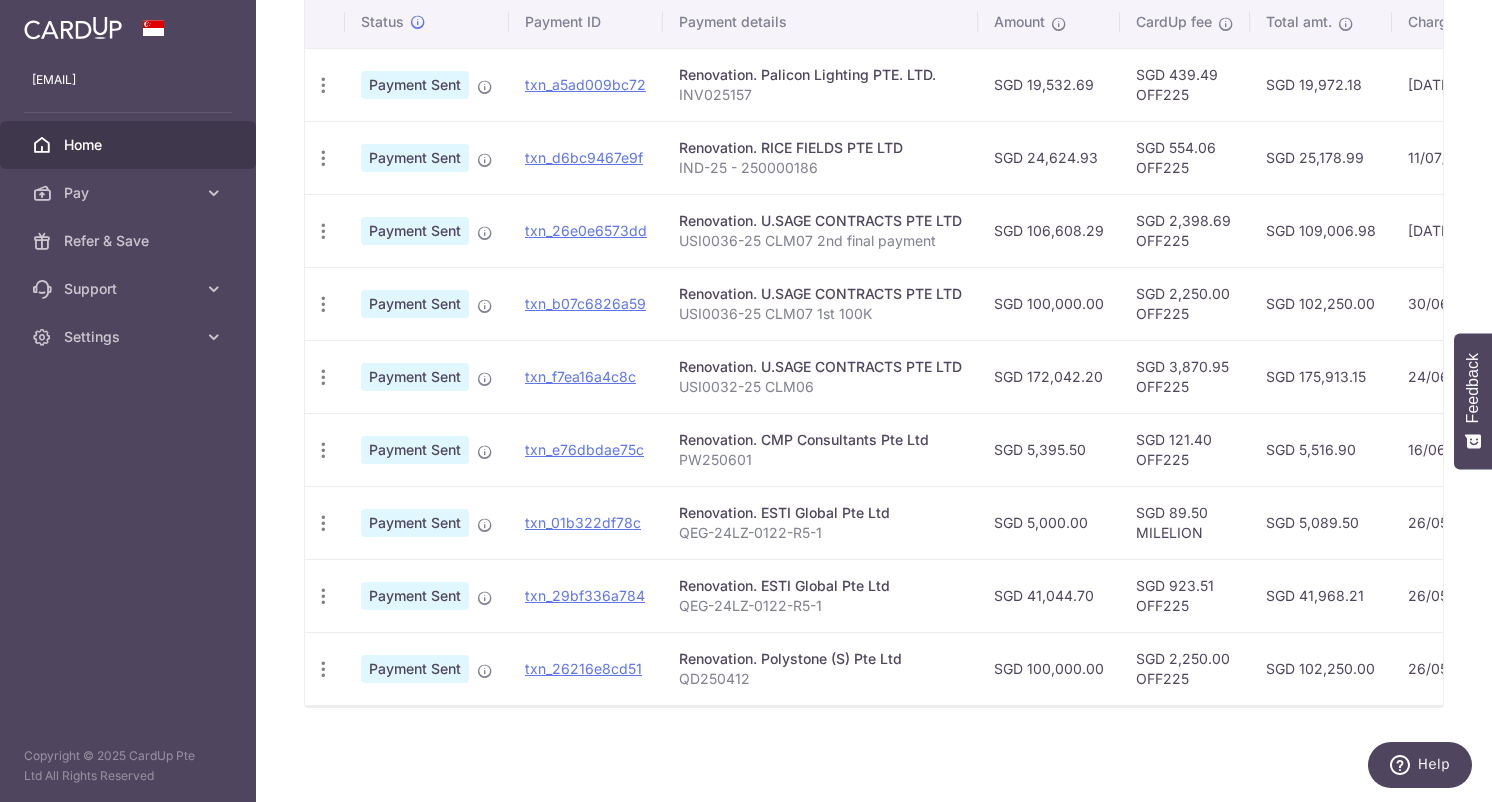 click on "SGD 100,000.00" at bounding box center [1049, 668] 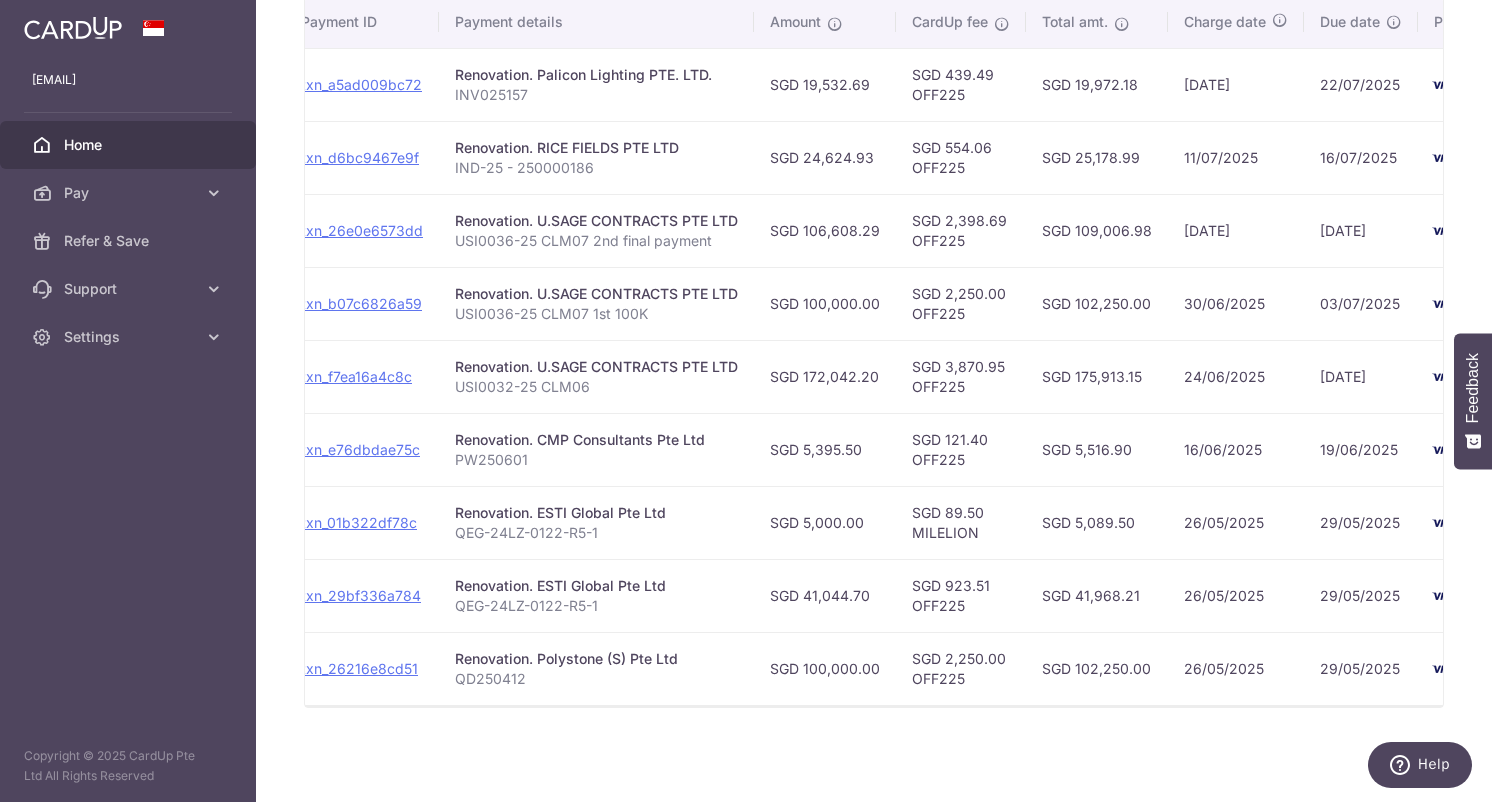 scroll, scrollTop: 0, scrollLeft: 354, axis: horizontal 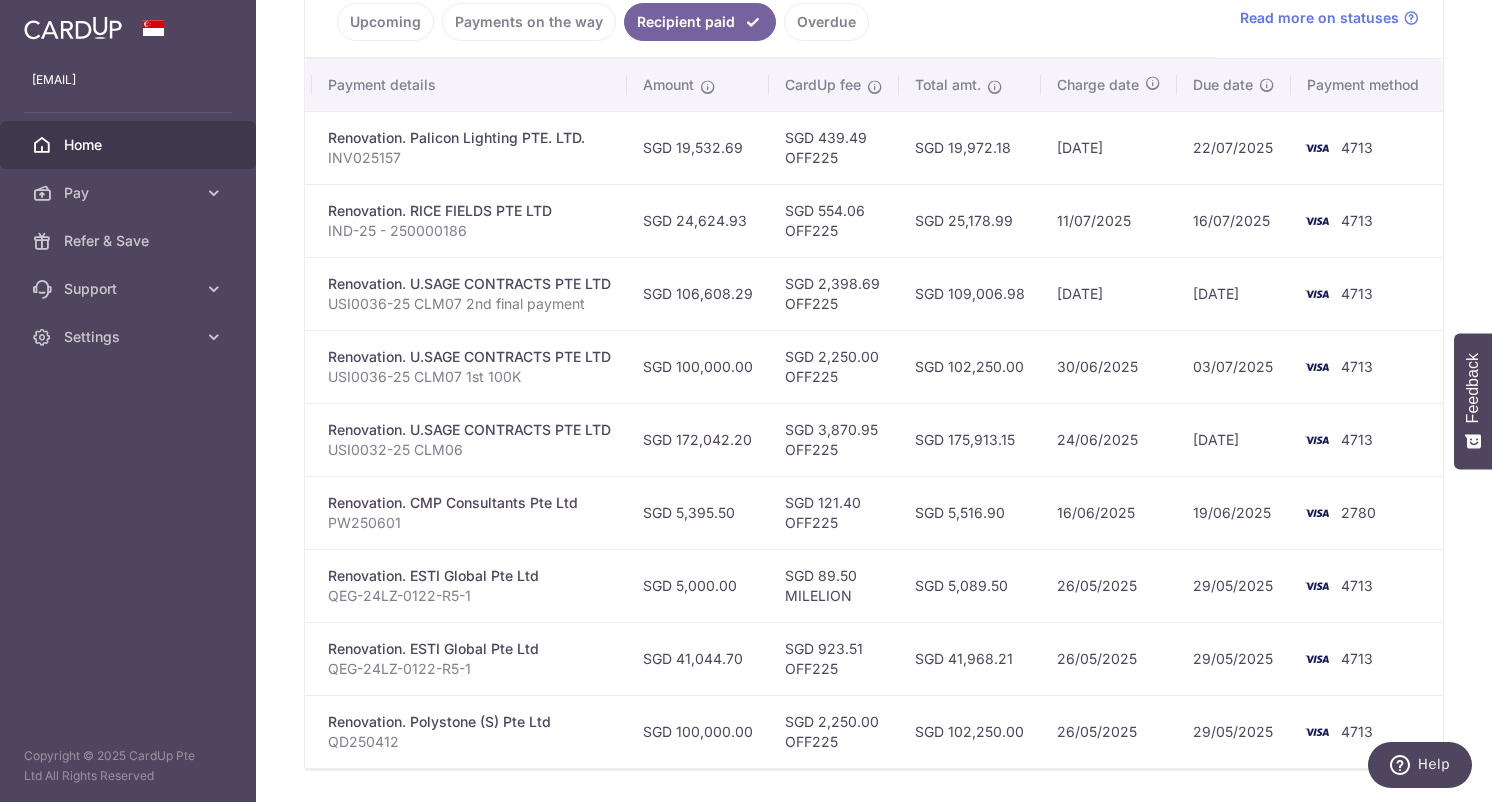 drag, startPoint x: 1027, startPoint y: 768, endPoint x: 77, endPoint y: 29, distance: 1203.5867 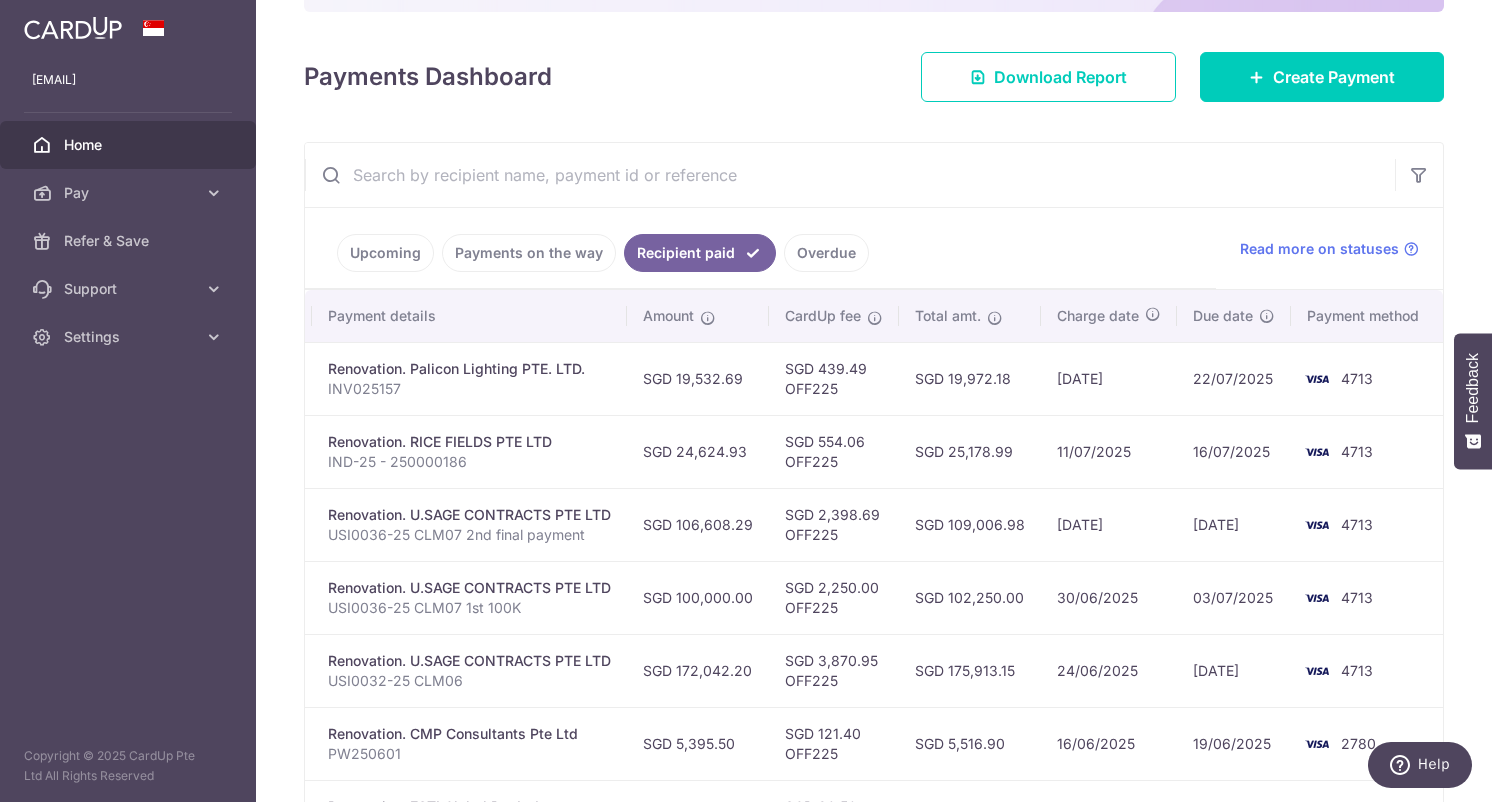 scroll, scrollTop: 475, scrollLeft: 0, axis: vertical 